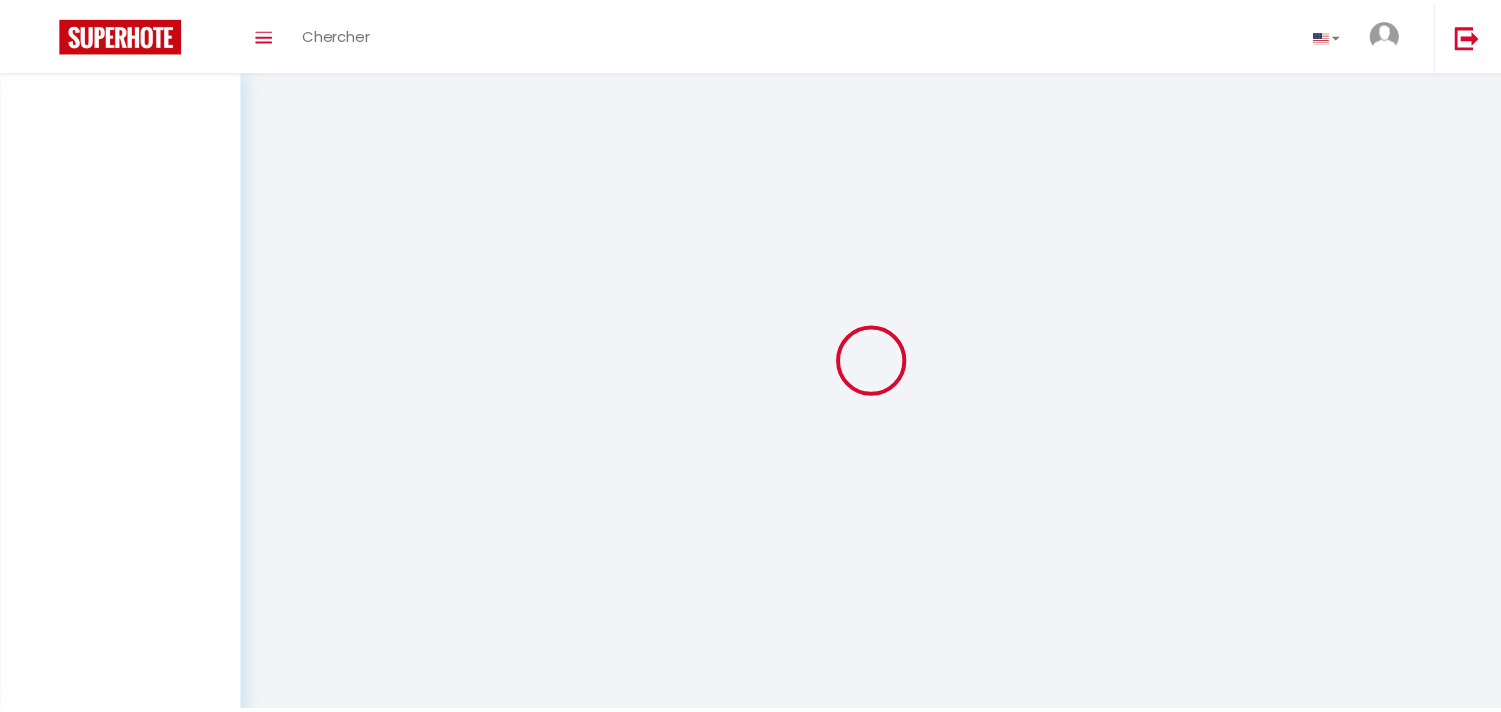 scroll, scrollTop: 0, scrollLeft: 0, axis: both 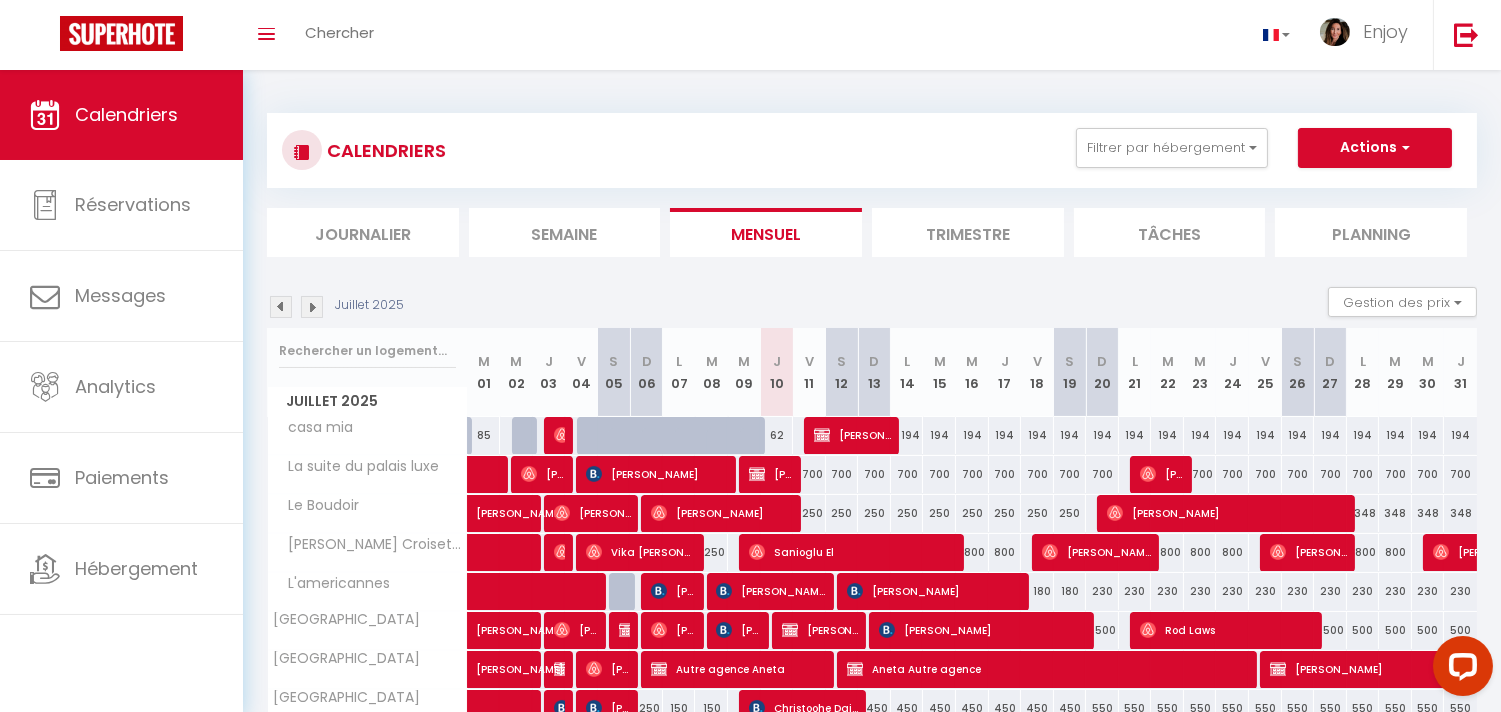 click on "Journalier" at bounding box center (363, 232) 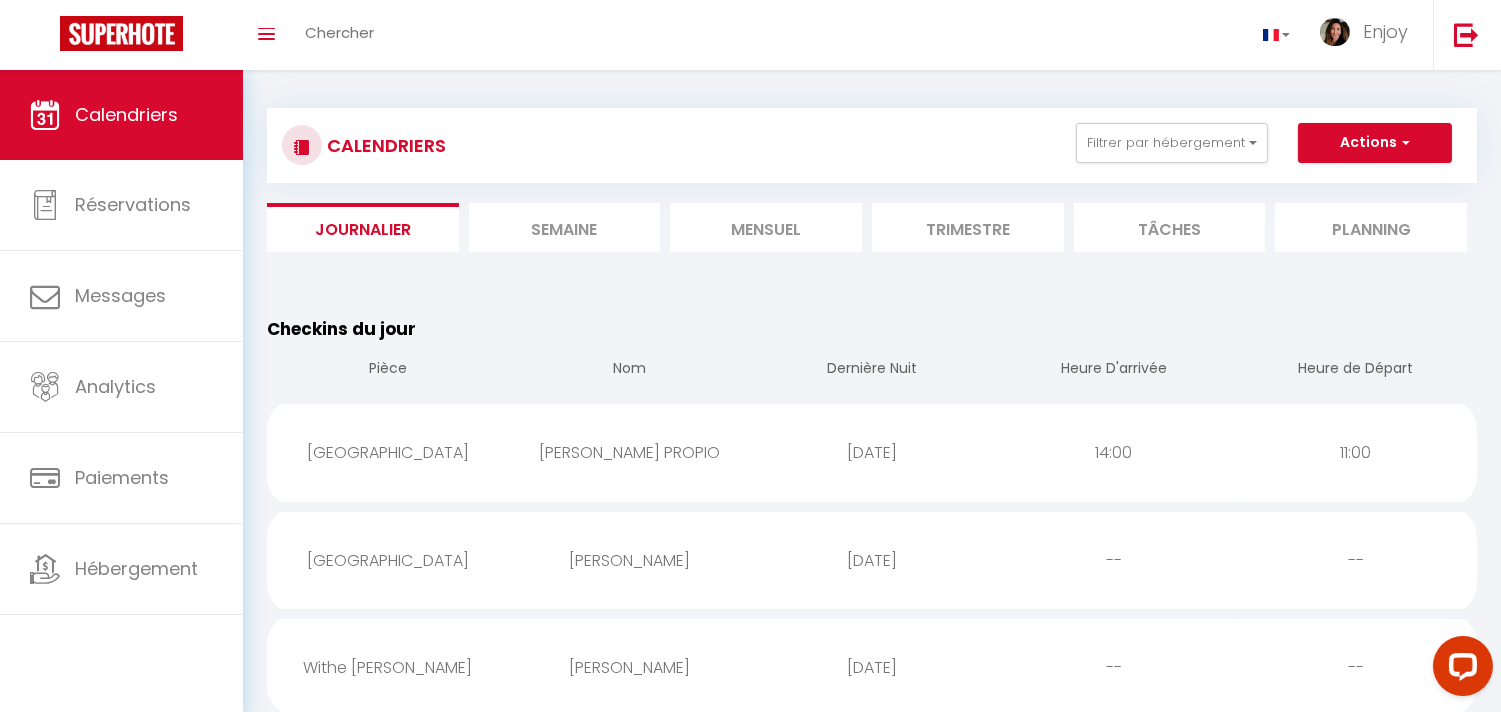 scroll, scrollTop: 0, scrollLeft: 0, axis: both 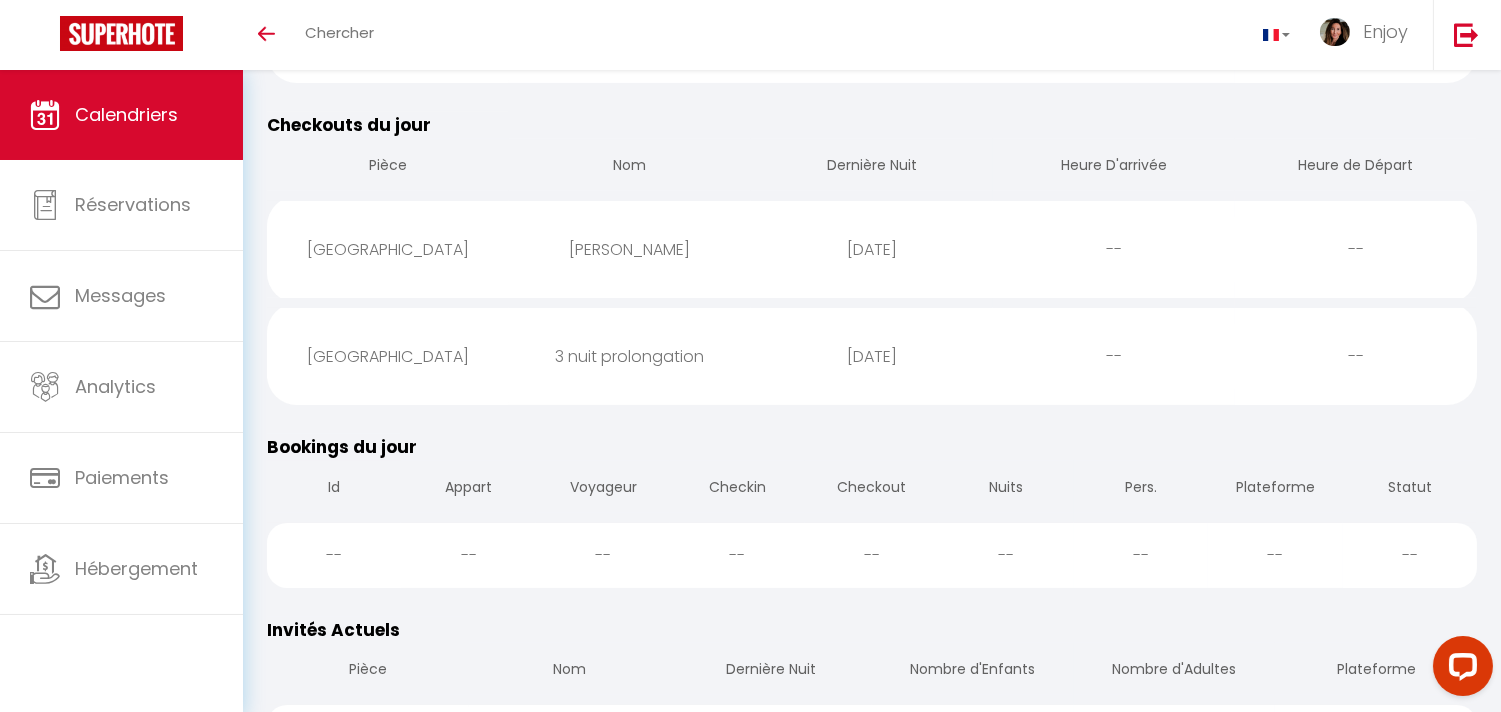 click on "[GEOGRAPHIC_DATA]" at bounding box center [388, 249] 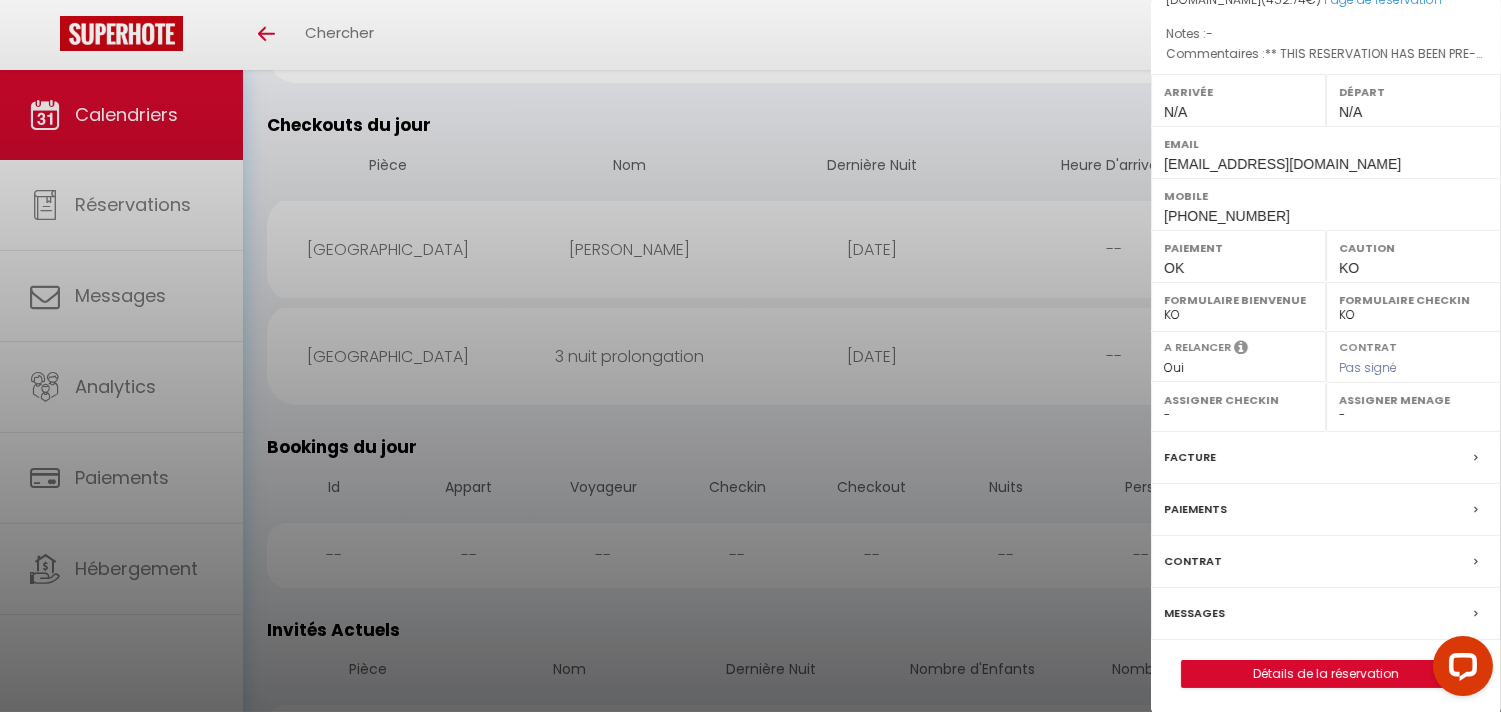 scroll, scrollTop: 254, scrollLeft: 0, axis: vertical 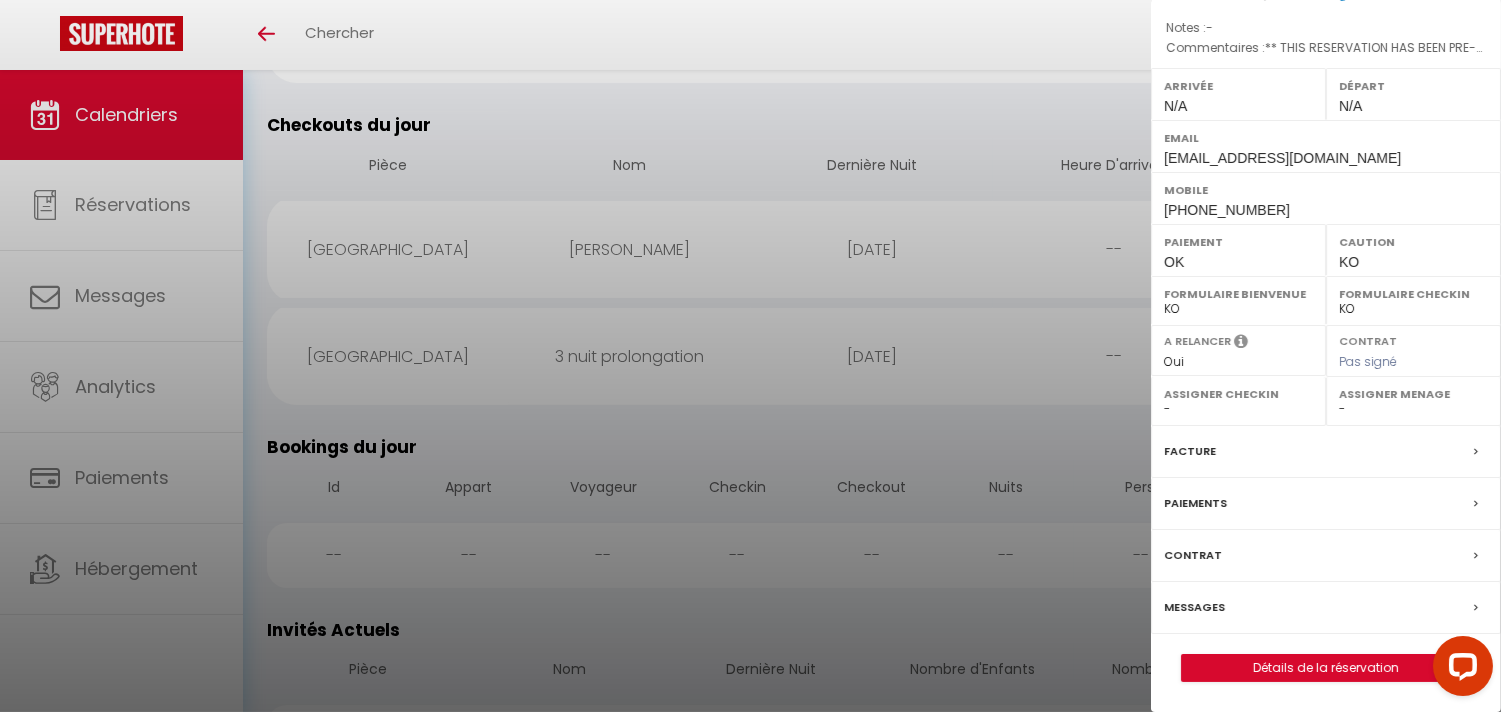 click on "Messages" at bounding box center [1194, 607] 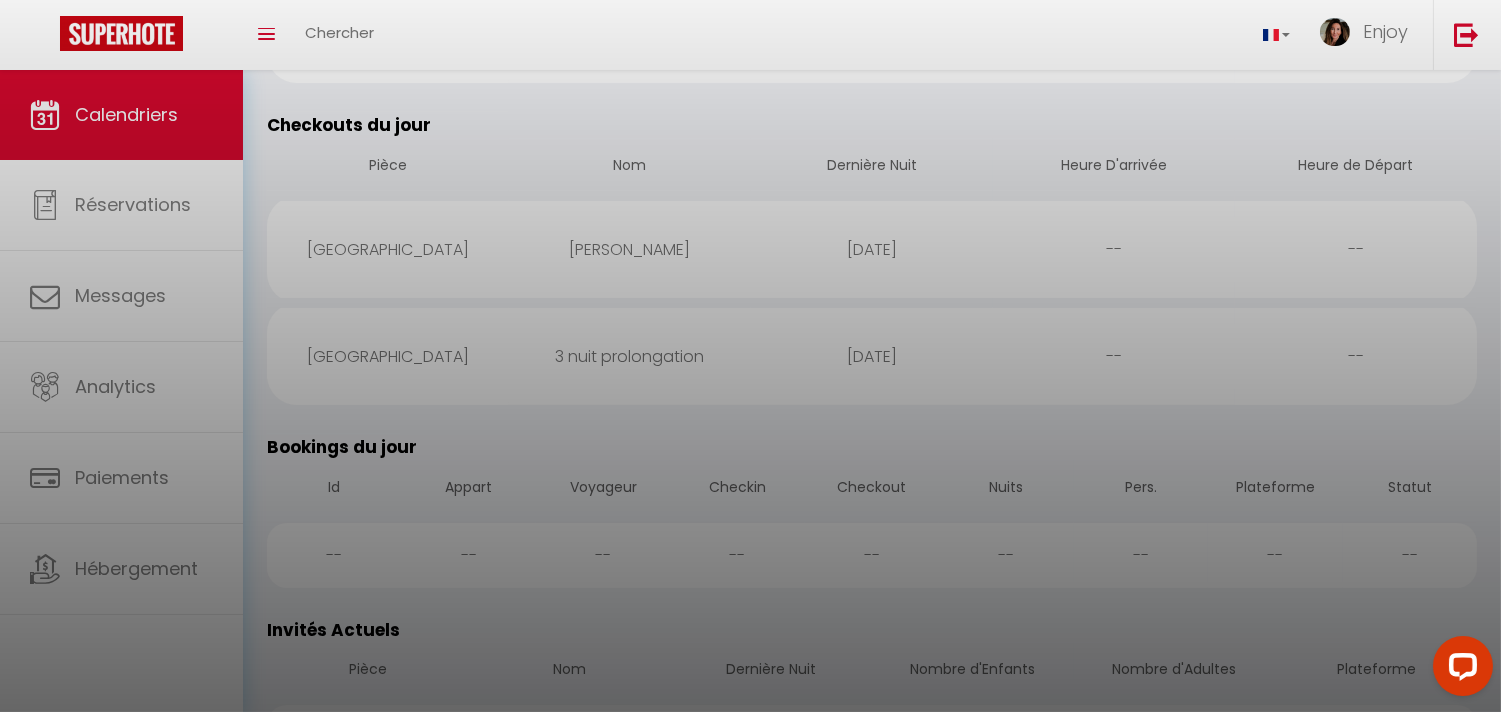 scroll, scrollTop: 0, scrollLeft: 0, axis: both 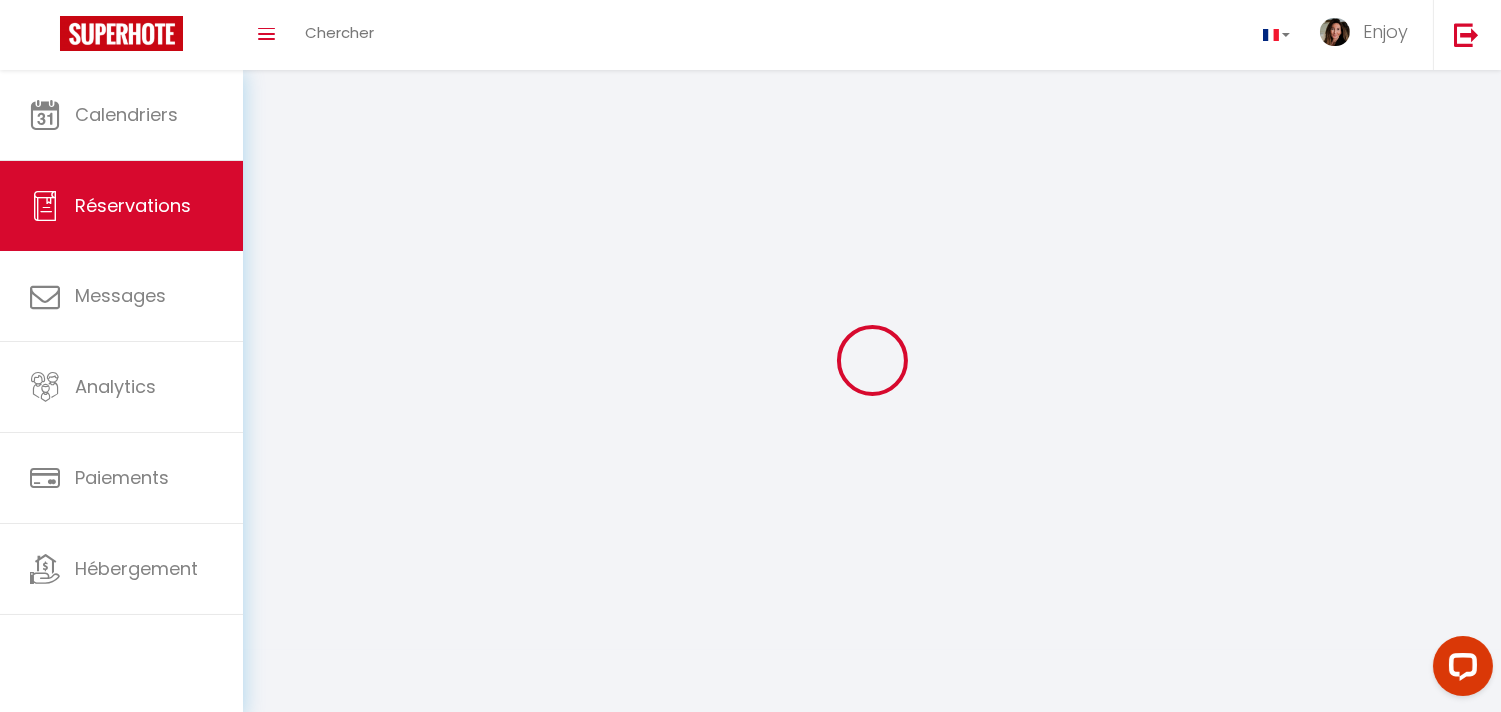 select 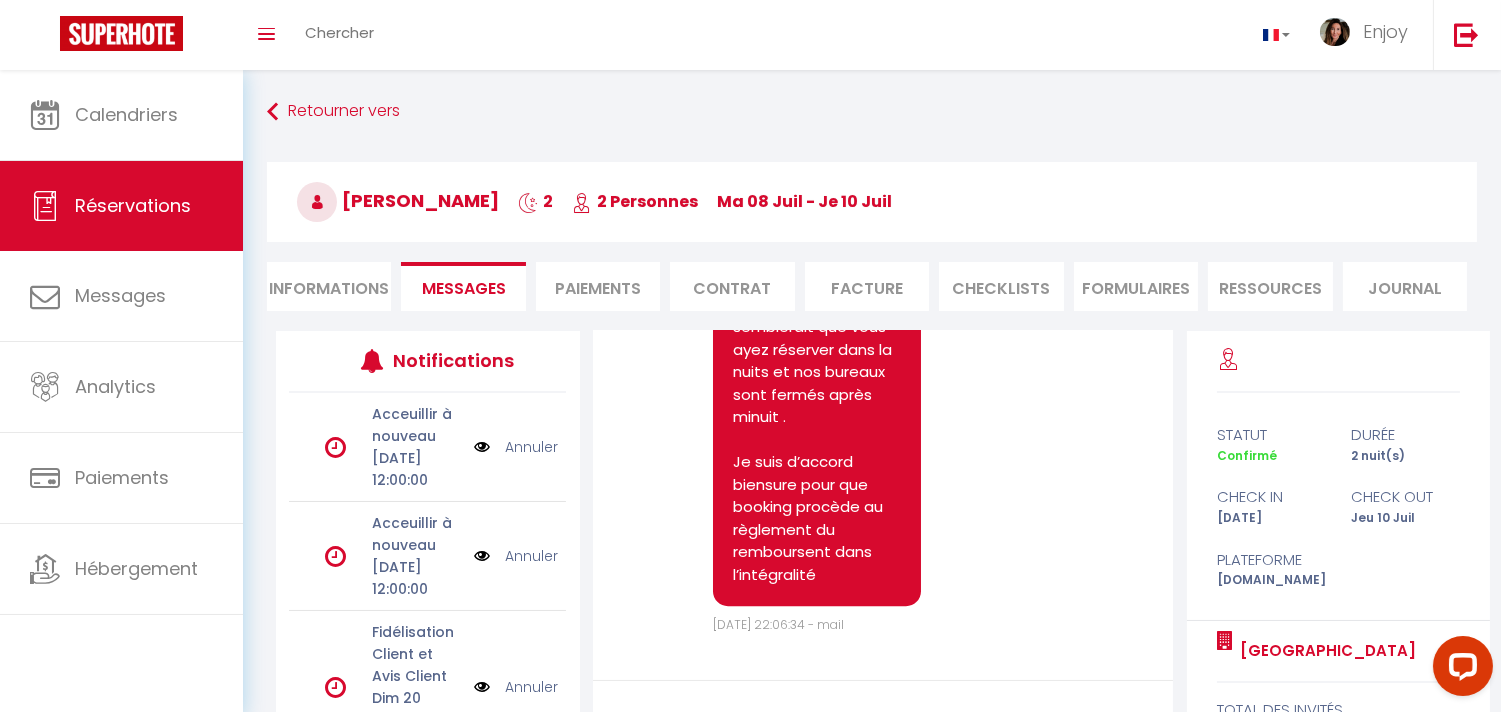 scroll, scrollTop: 11770, scrollLeft: 0, axis: vertical 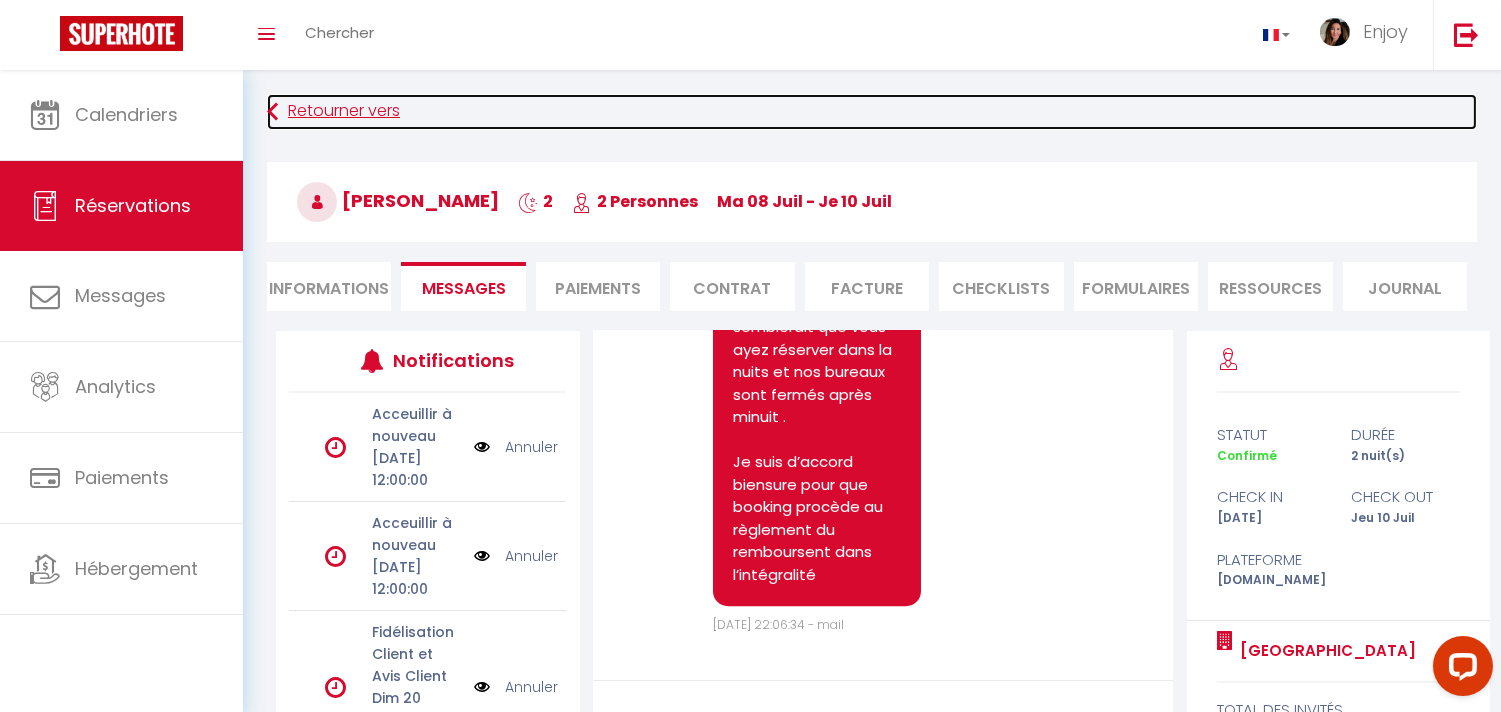 click on "Retourner vers" at bounding box center [872, 112] 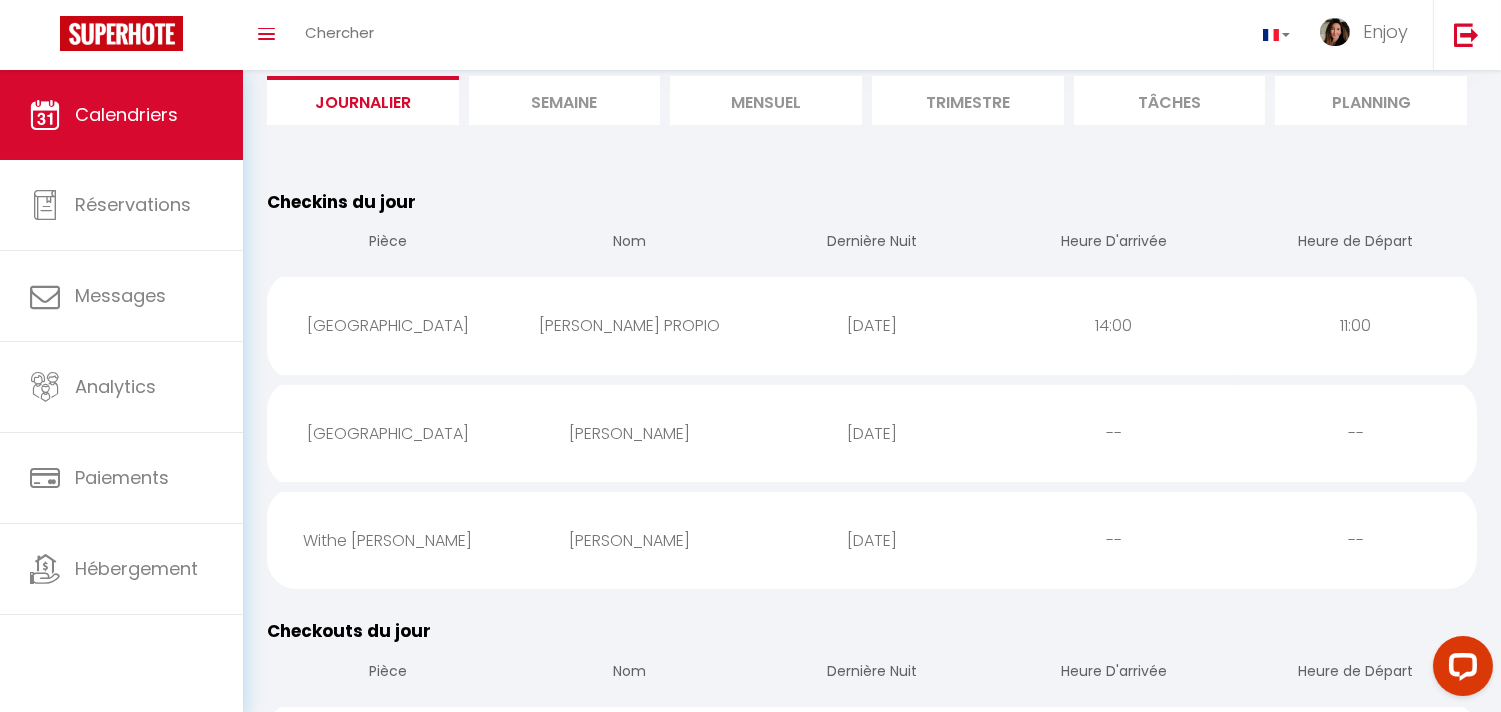 scroll, scrollTop: 125, scrollLeft: 0, axis: vertical 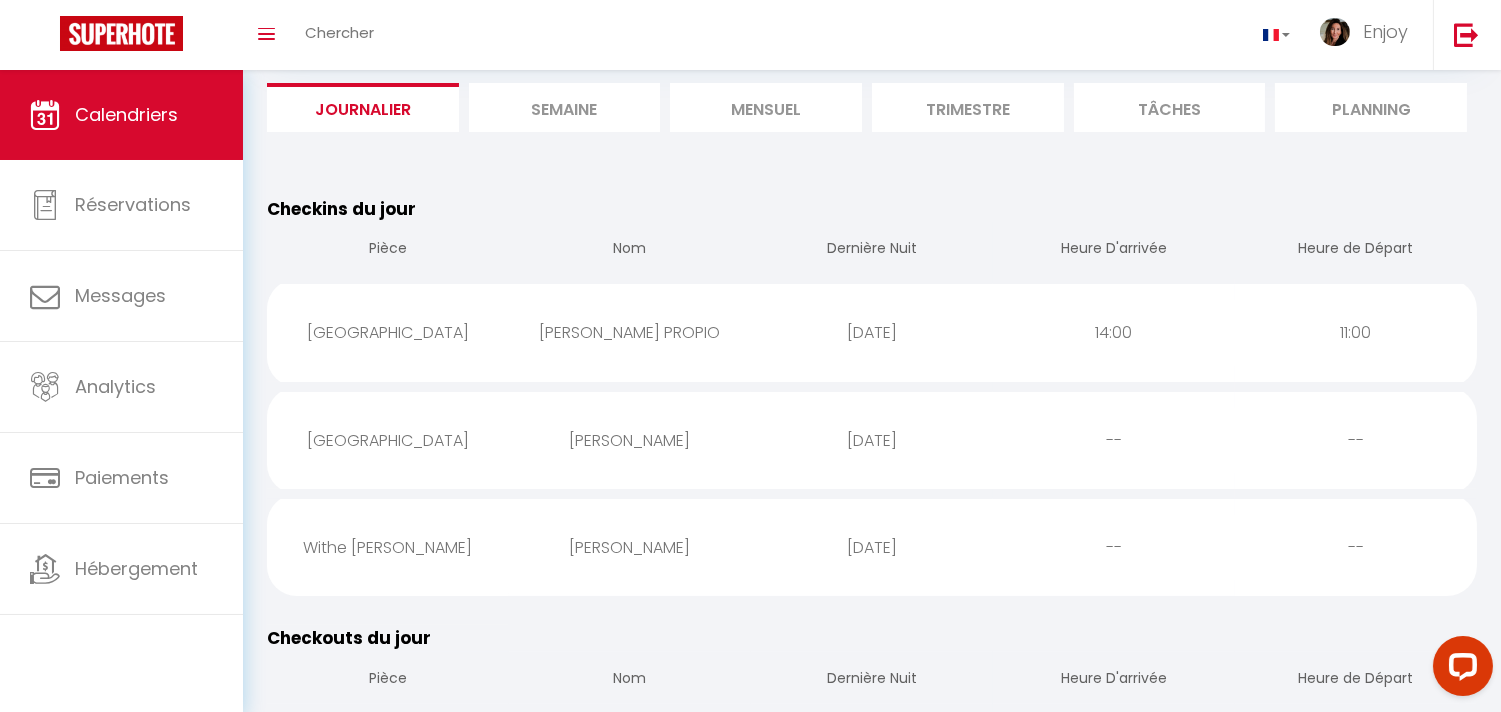 click on "Dernière Nuit" at bounding box center (872, 250) 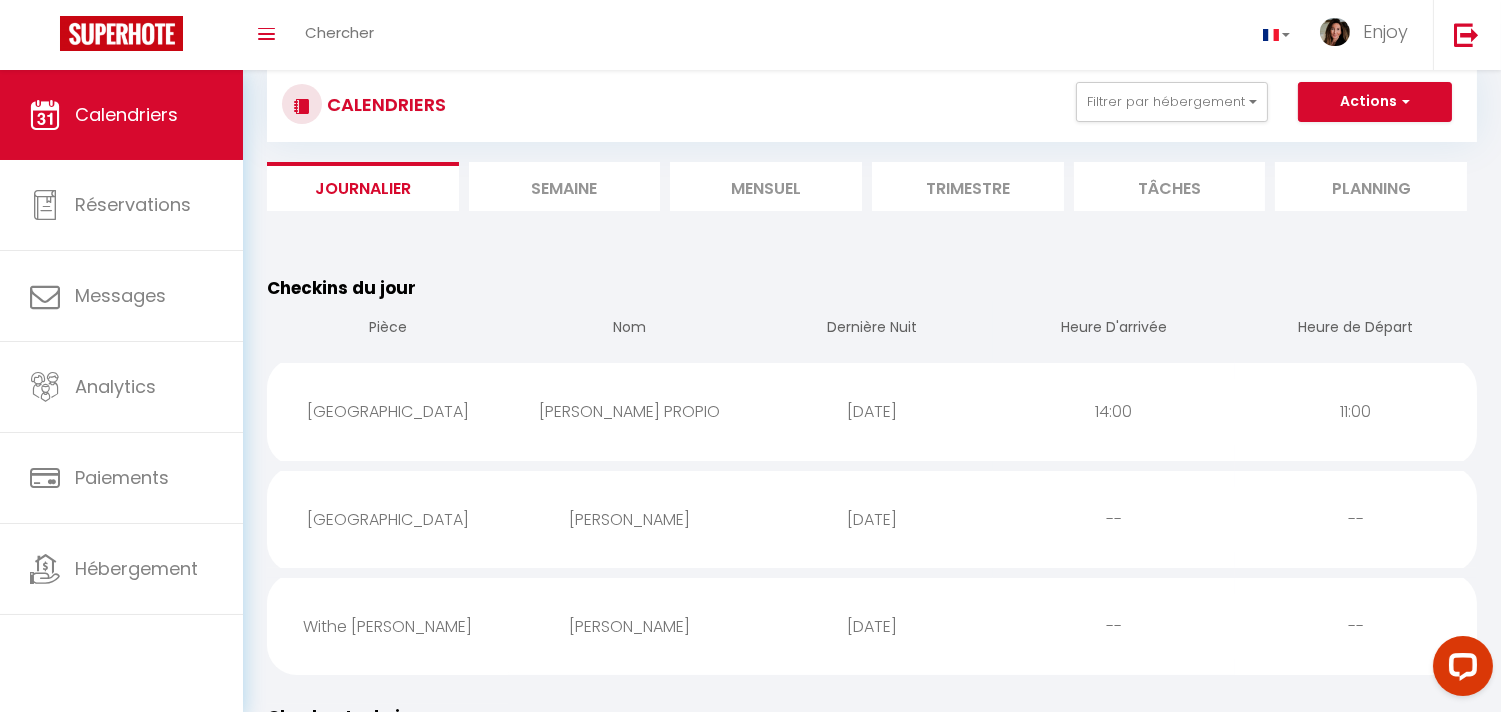 scroll, scrollTop: 14, scrollLeft: 0, axis: vertical 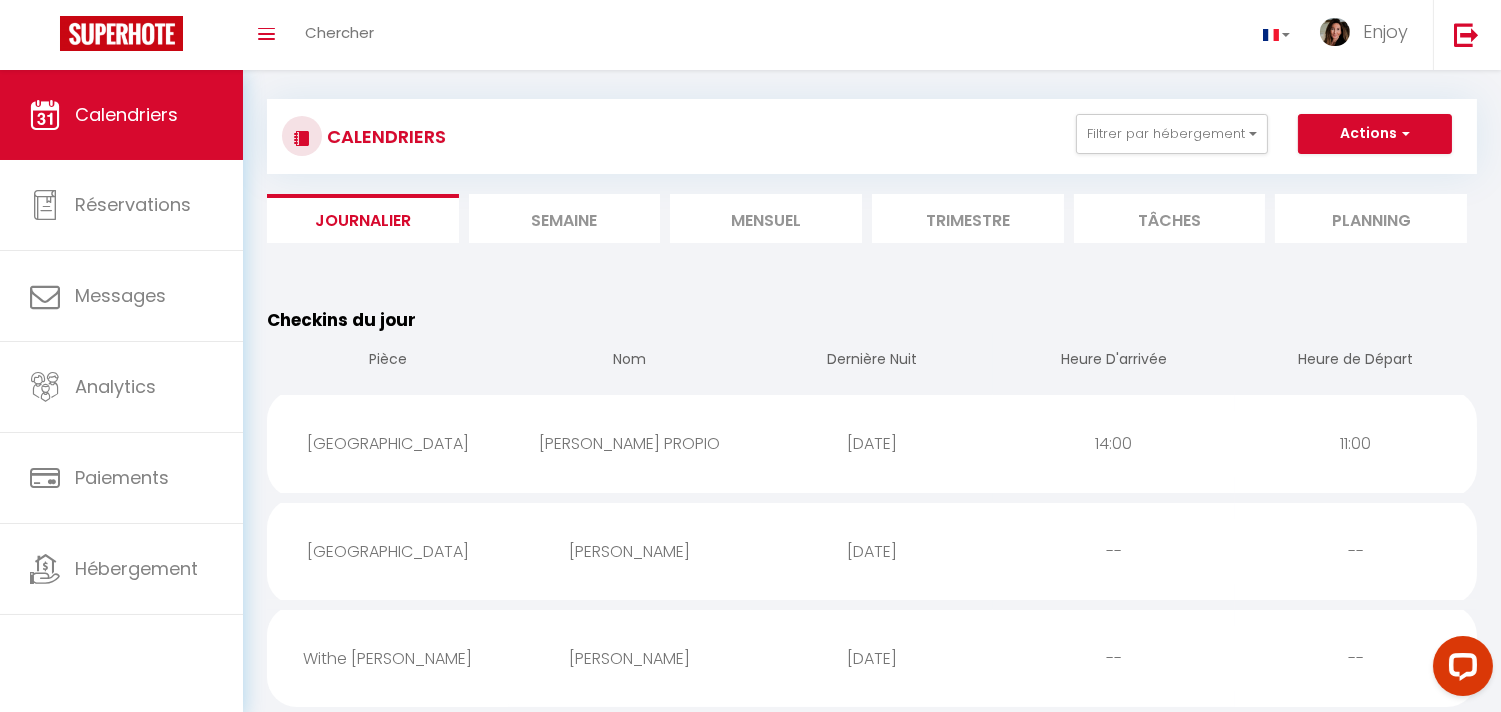 click on "CALENDRIERS
Filtrer par hébergement
INGRID       casa mia     La suite du palais luxe     Le Boudoir     La Réale Croisette     L'americannes     Palais Miramar - Suite Blue Room     Palais Miramar La Suite rouge     Palais Miramar - Suite Art Modern     Withe Meynadier     Le Manoir Du Riouffe     La casetta Forville     Palais Miramar  Suite B31     Palais Miramar Suite G17     Palais Miramar - Suite White Jardin     Eden Palace     Lecerf     Le Madrilien     Pasteur     TULUM     L'atelier D'andré     Amandier du Moure Rouge     Studio Victoria     Palais Miramar Suite  E37     Palais Miramar  Suite Gold     Le 121     Studio       Palais Miramar - Suite Blue Room     Palais Miramar La Suite rouge     Palais Miramar  Suite B31     Palais Miramar Suite G17     Palais Miramar - Suite White Jardin     TULUM     L'atelier D'andré     Studio Victoria     Palais Miramar Suite  E37     Deux pièces       L'americannes       Withe Meynadier" at bounding box center (872, 1600) 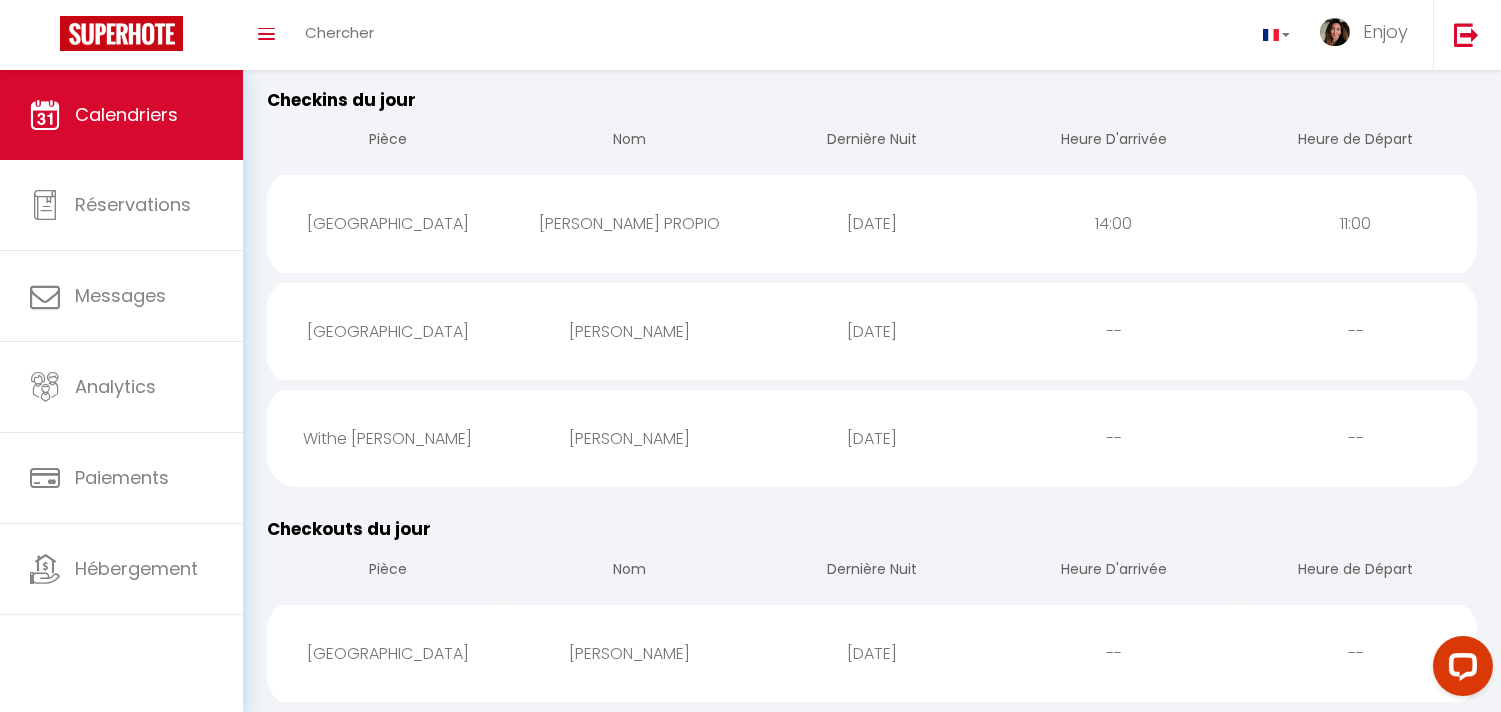 scroll, scrollTop: 236, scrollLeft: 0, axis: vertical 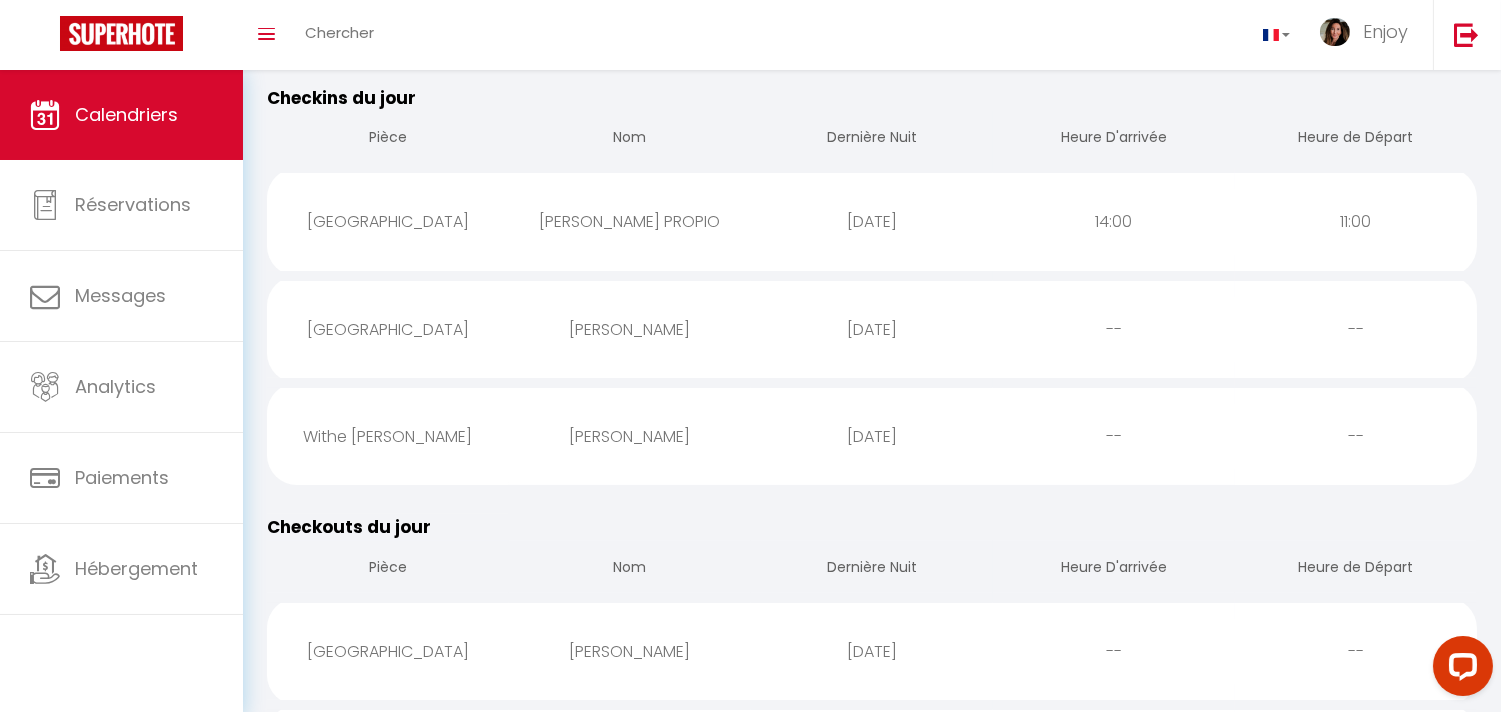 click on "[PERSON_NAME]" at bounding box center (630, 329) 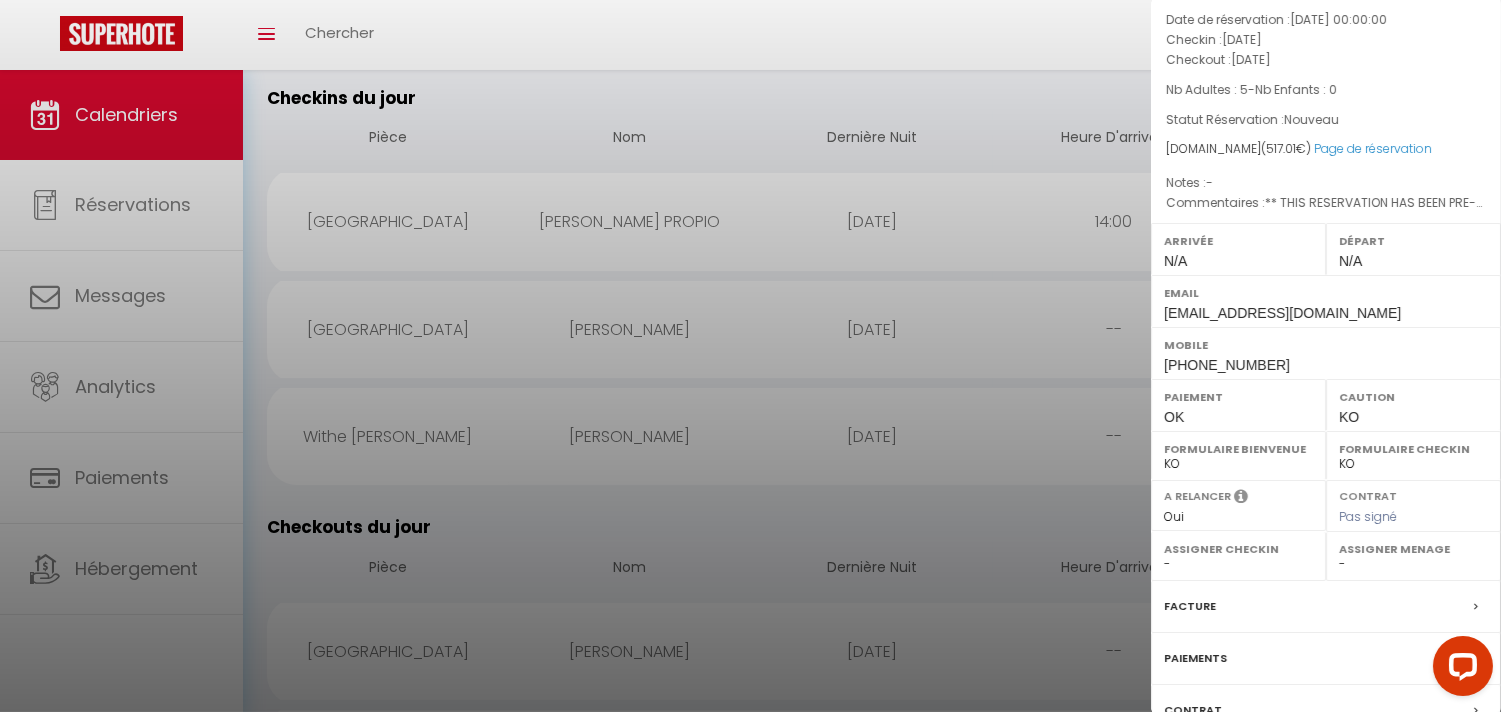 scroll, scrollTop: 254, scrollLeft: 0, axis: vertical 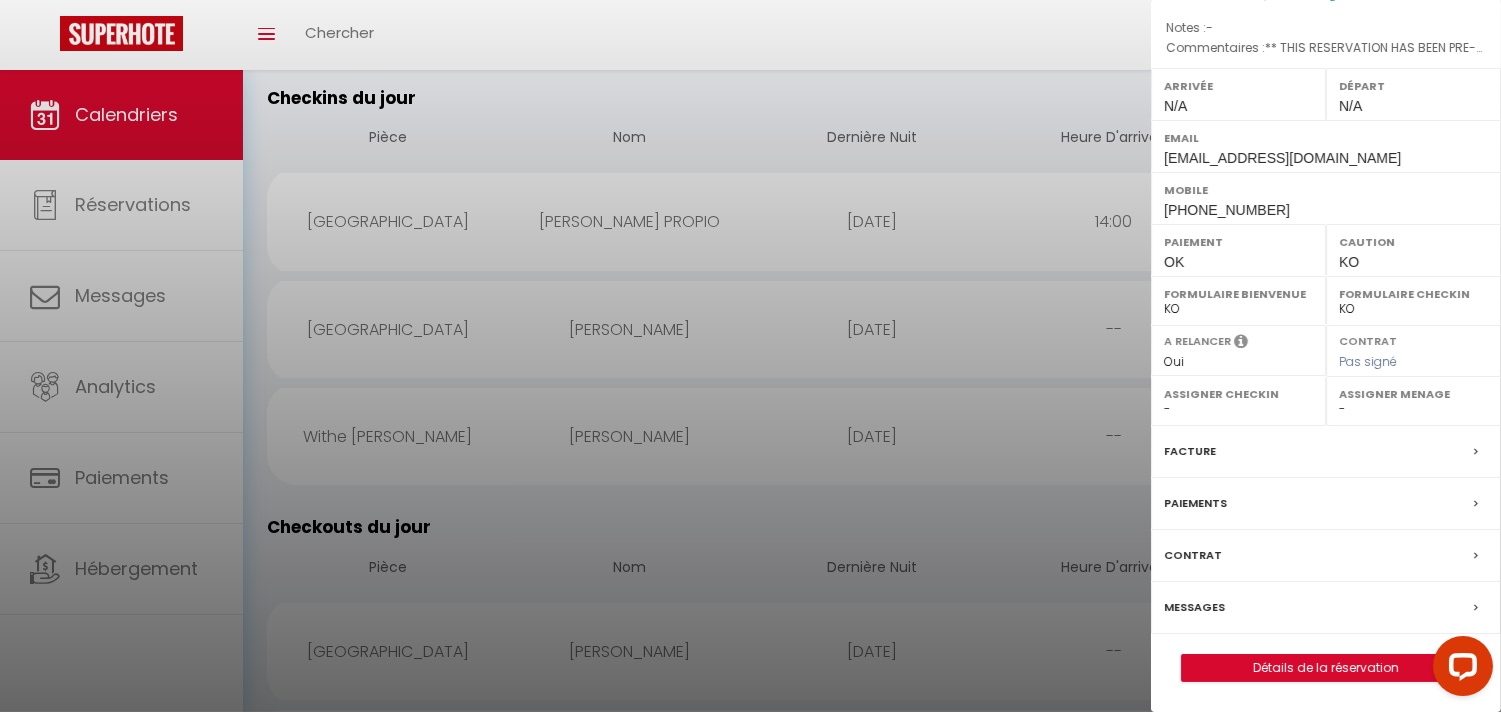 click on "Messages" at bounding box center (1326, 608) 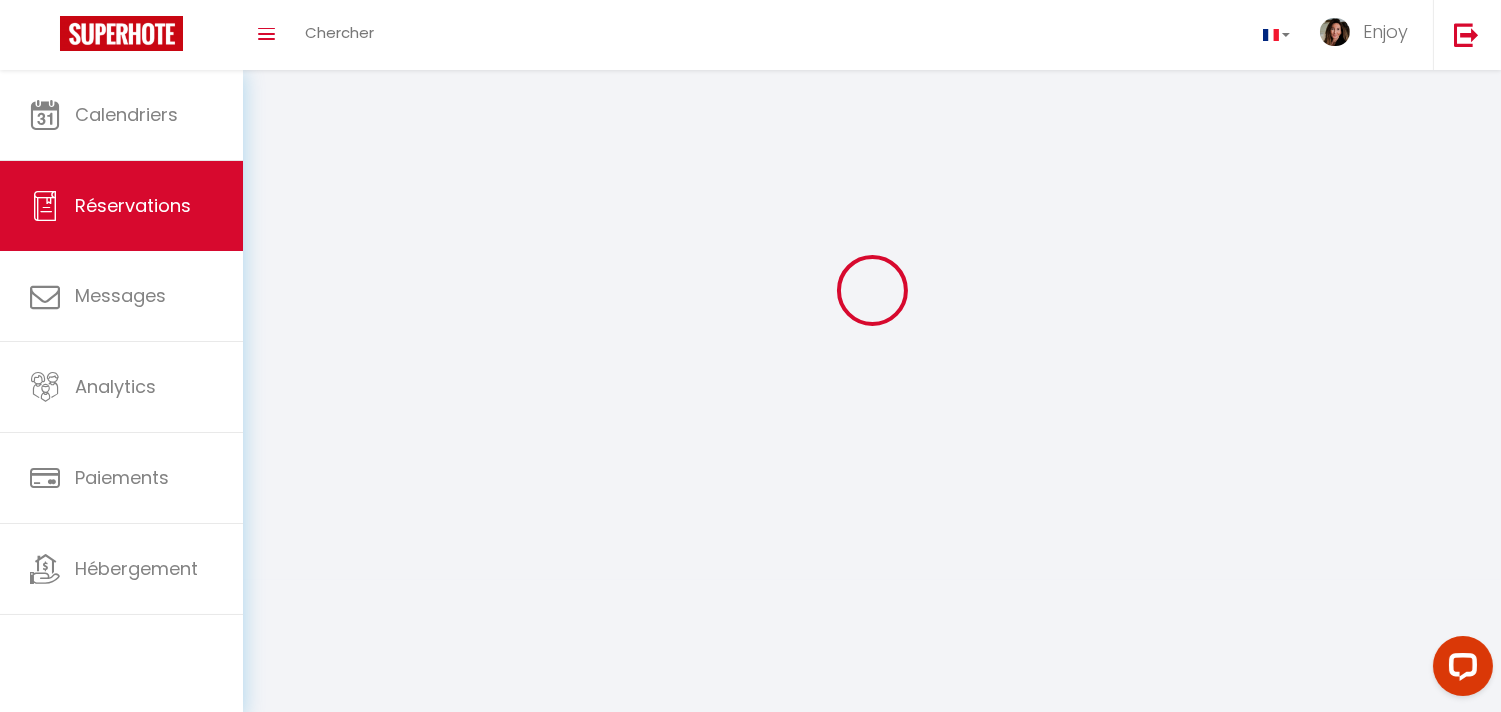 scroll, scrollTop: 0, scrollLeft: 0, axis: both 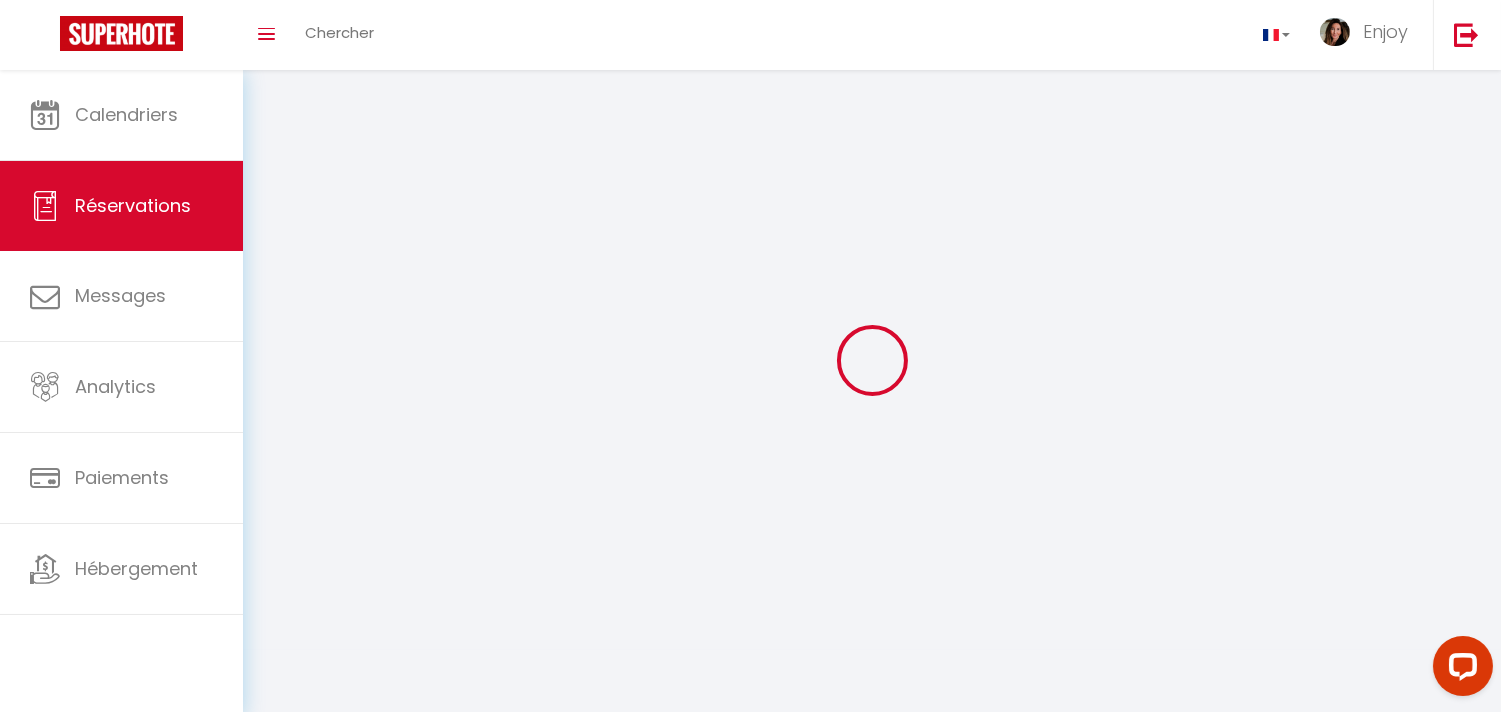 select 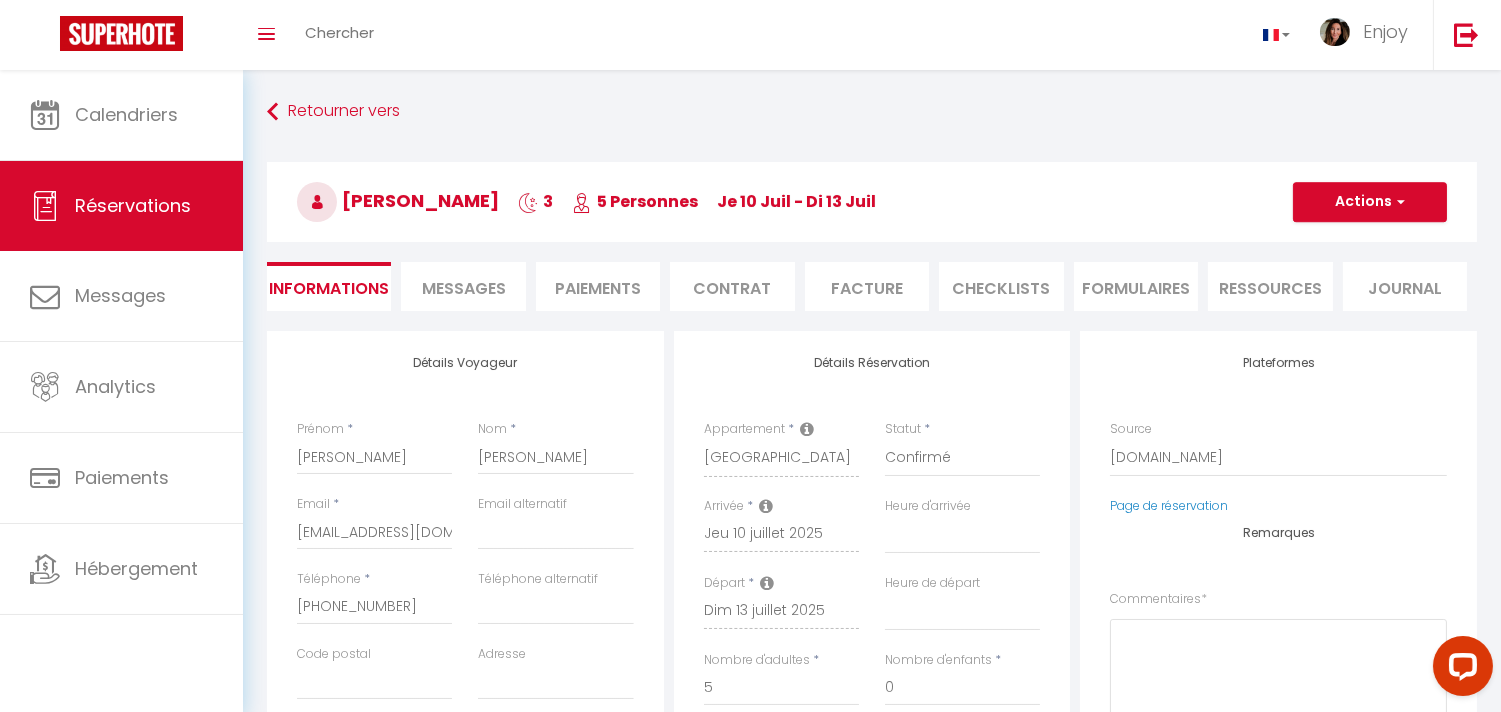 select 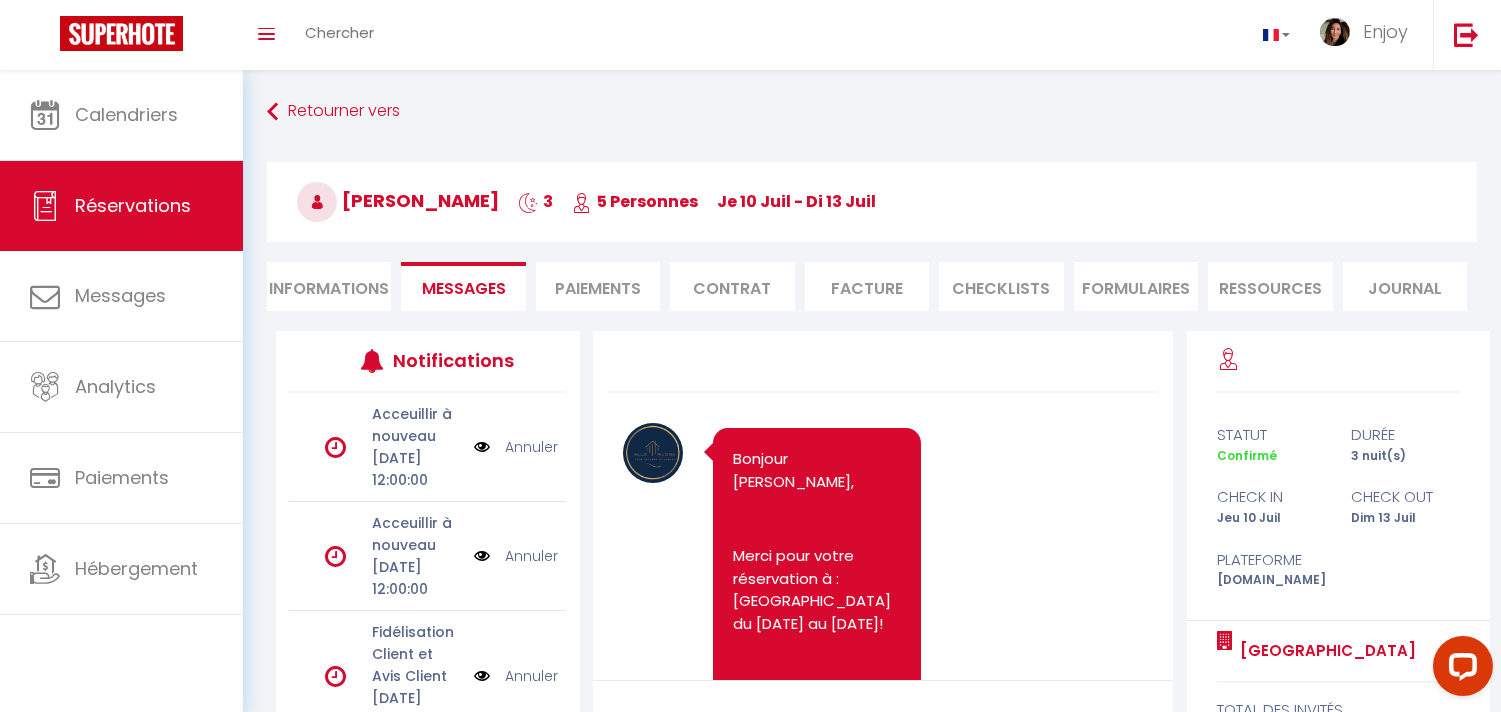 scroll, scrollTop: 5560, scrollLeft: 0, axis: vertical 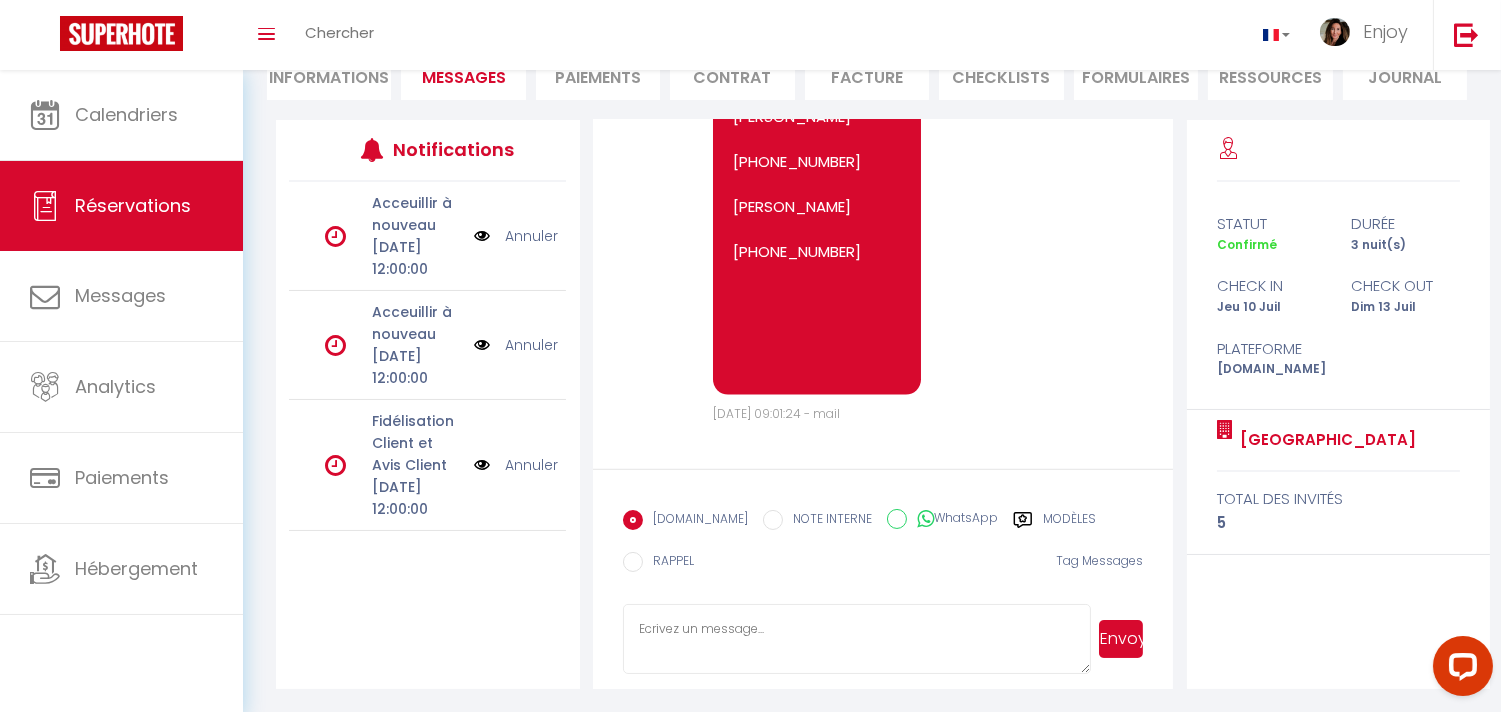 click at bounding box center (857, 639) 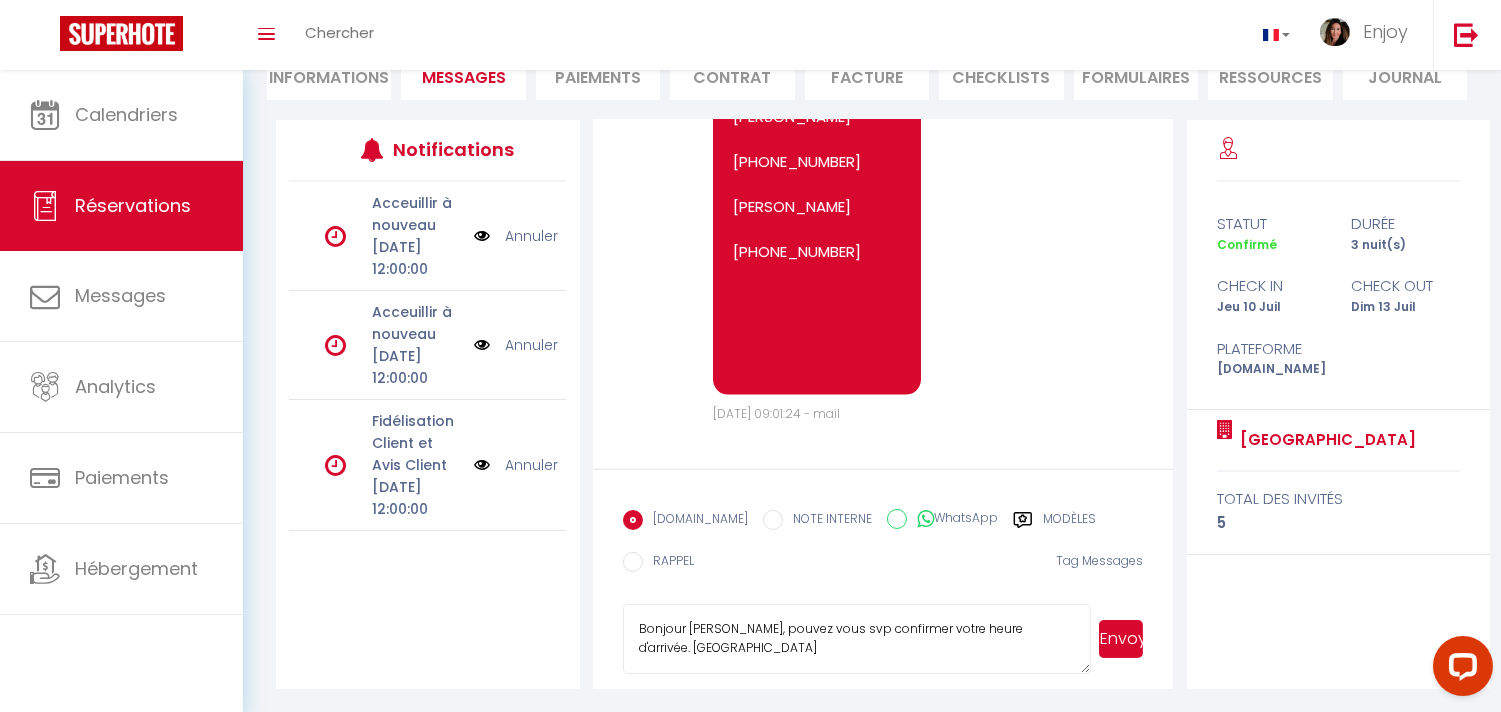 type on "Bonjour Bruno, pouvez vous svp confirmer votre heure d'arrivée. Merci" 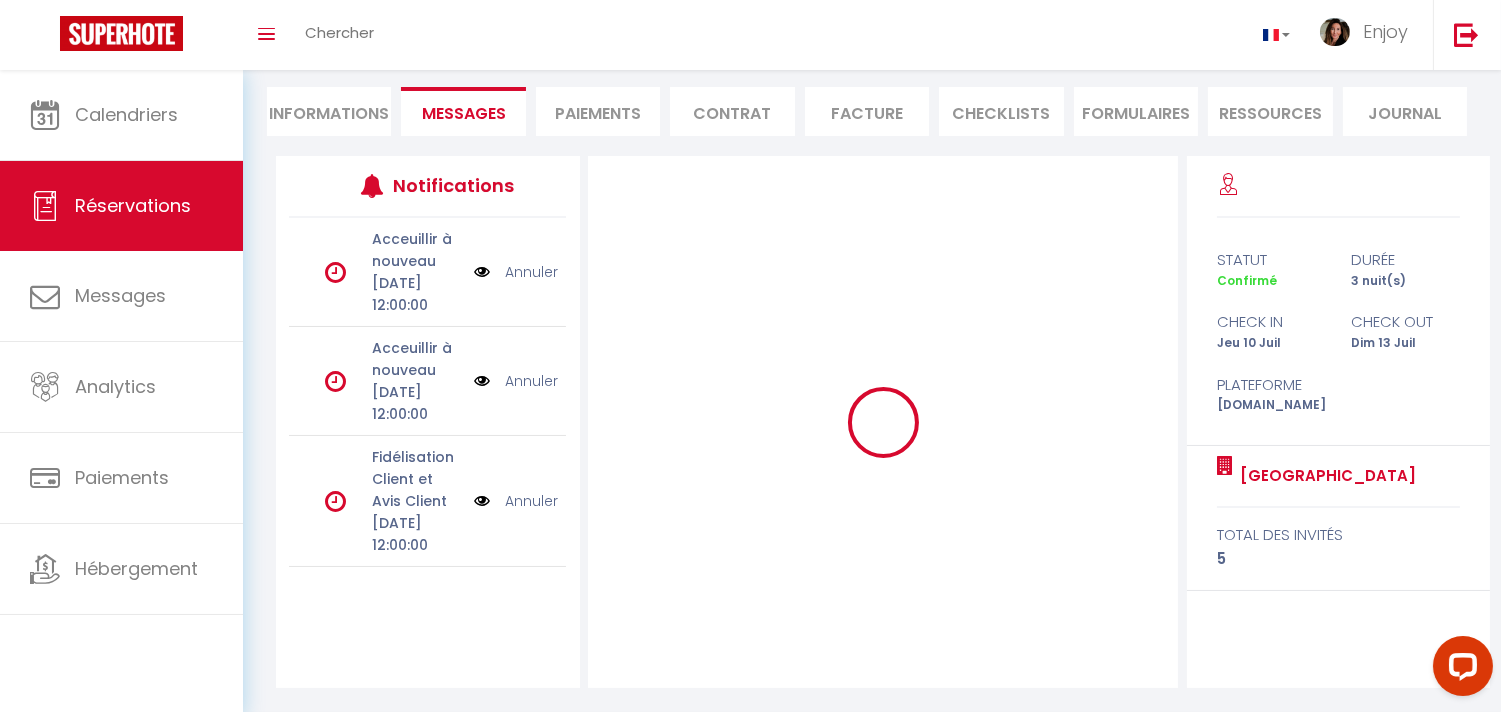scroll, scrollTop: 174, scrollLeft: 0, axis: vertical 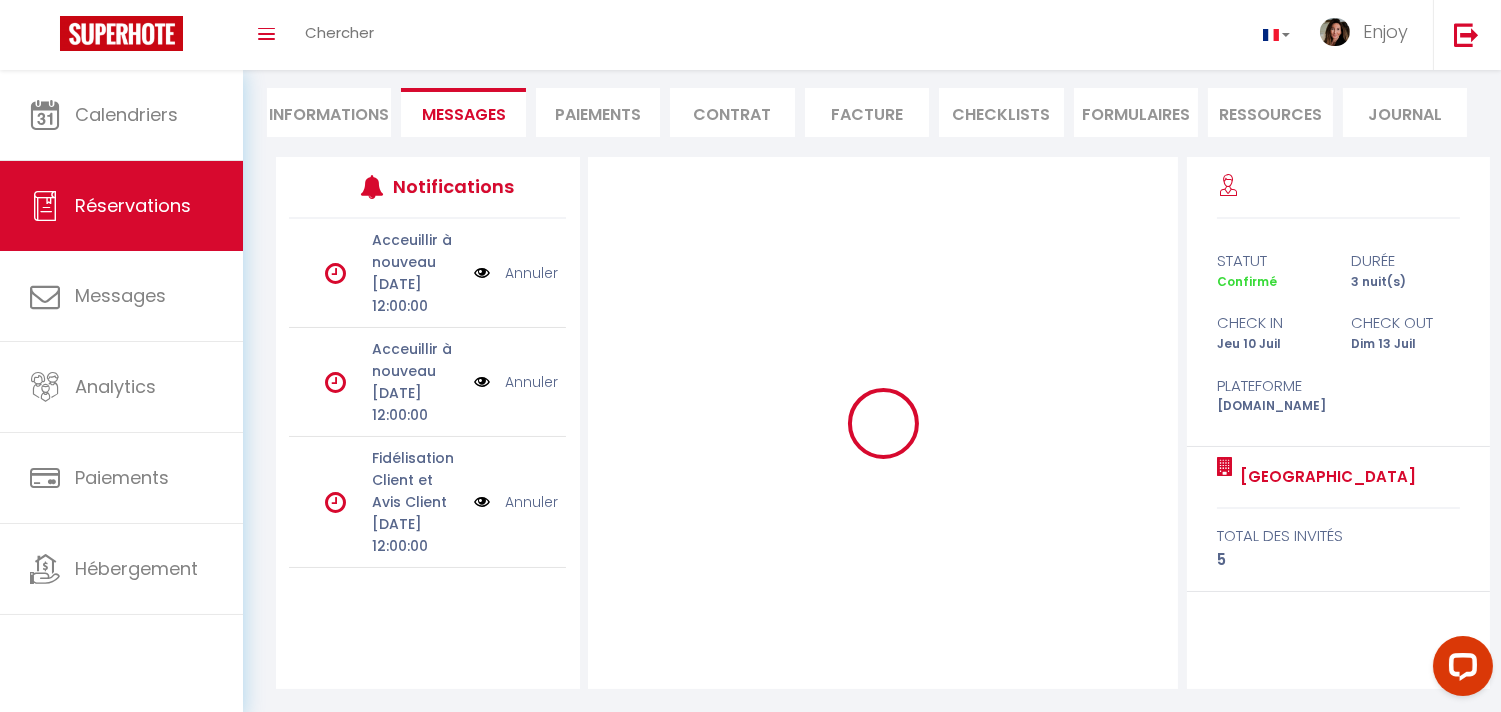 type 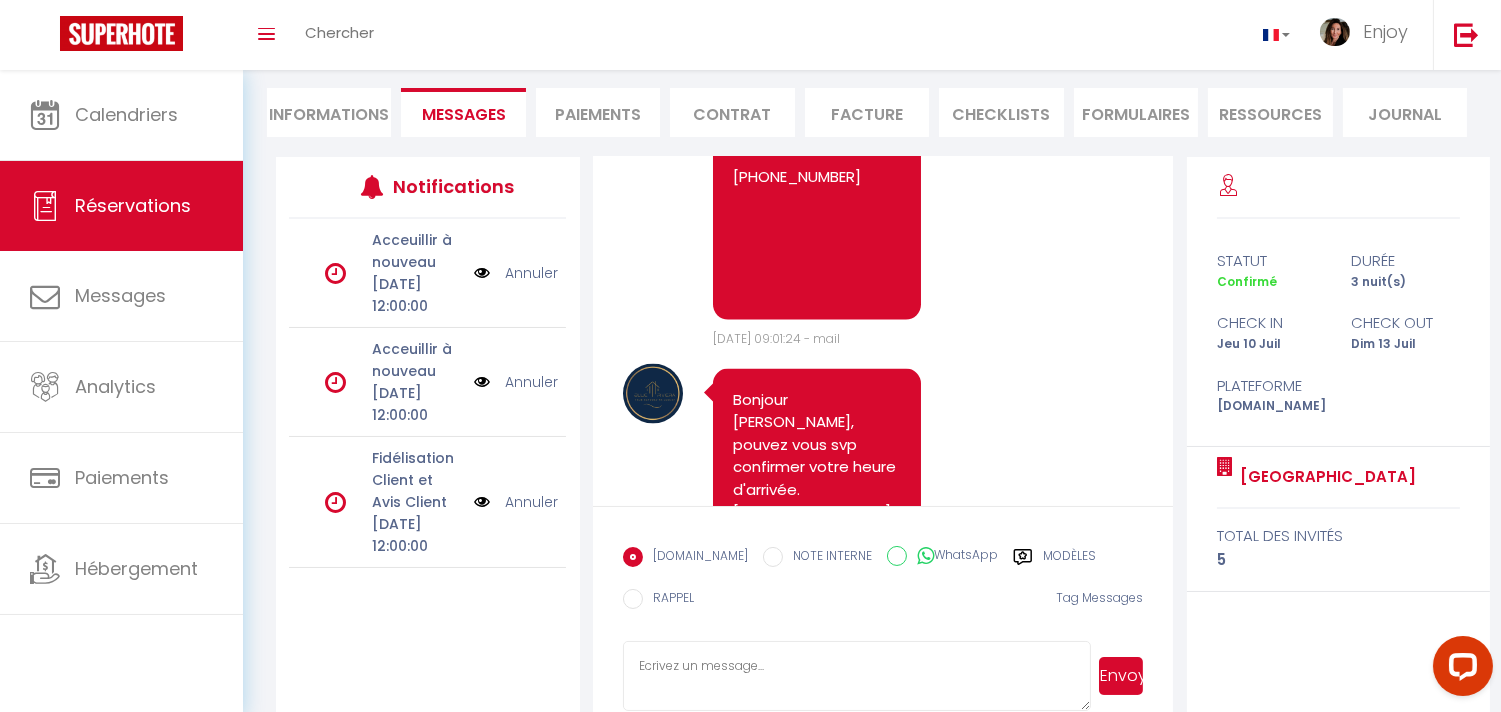 scroll, scrollTop: 5532, scrollLeft: 0, axis: vertical 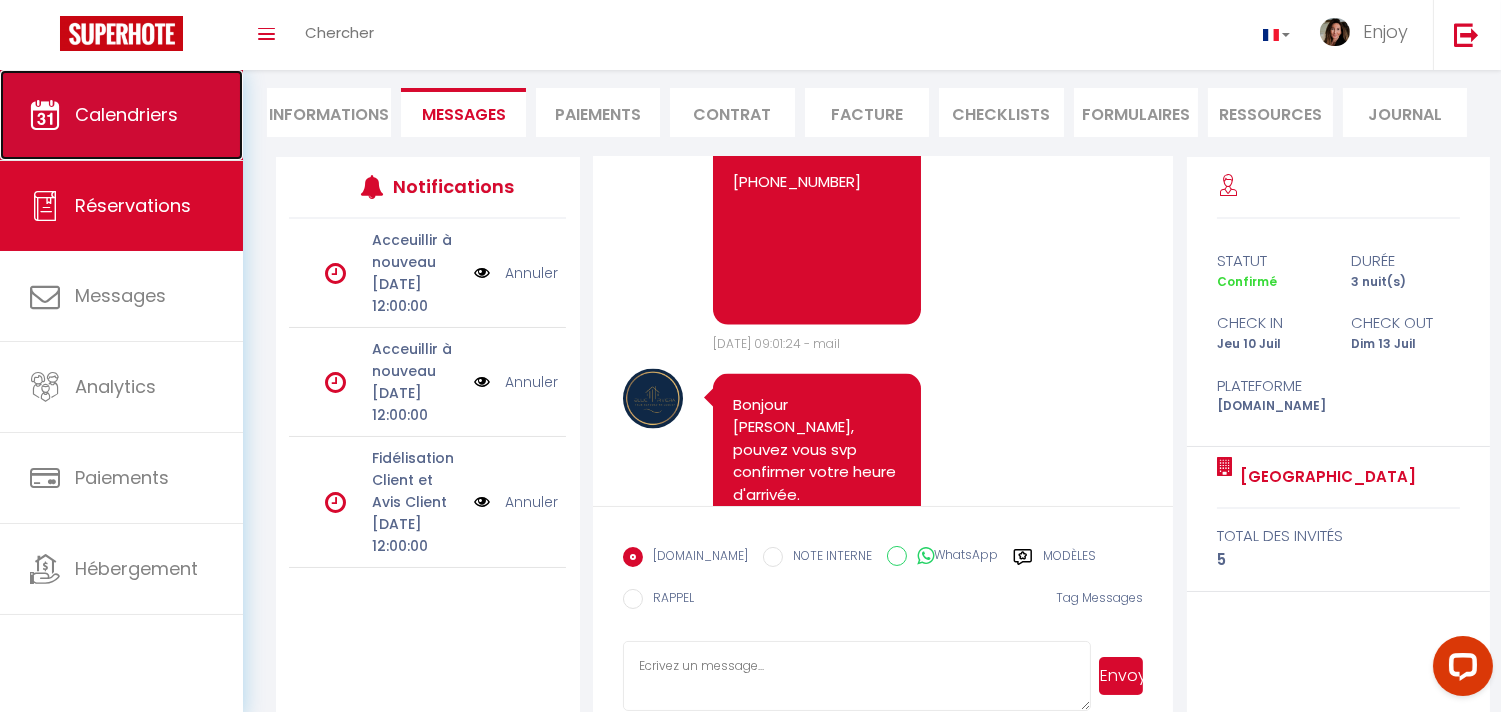 click on "Calendriers" at bounding box center (126, 114) 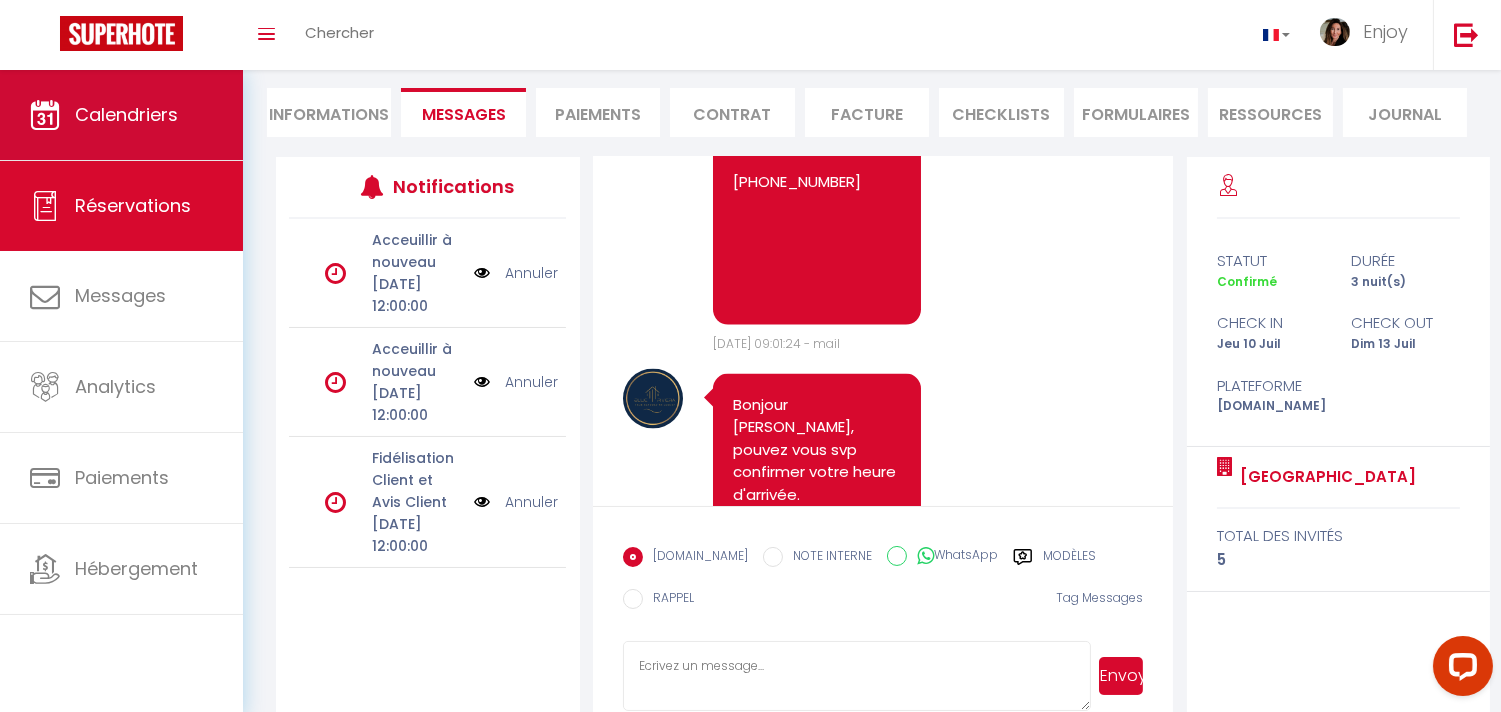 scroll, scrollTop: 0, scrollLeft: 0, axis: both 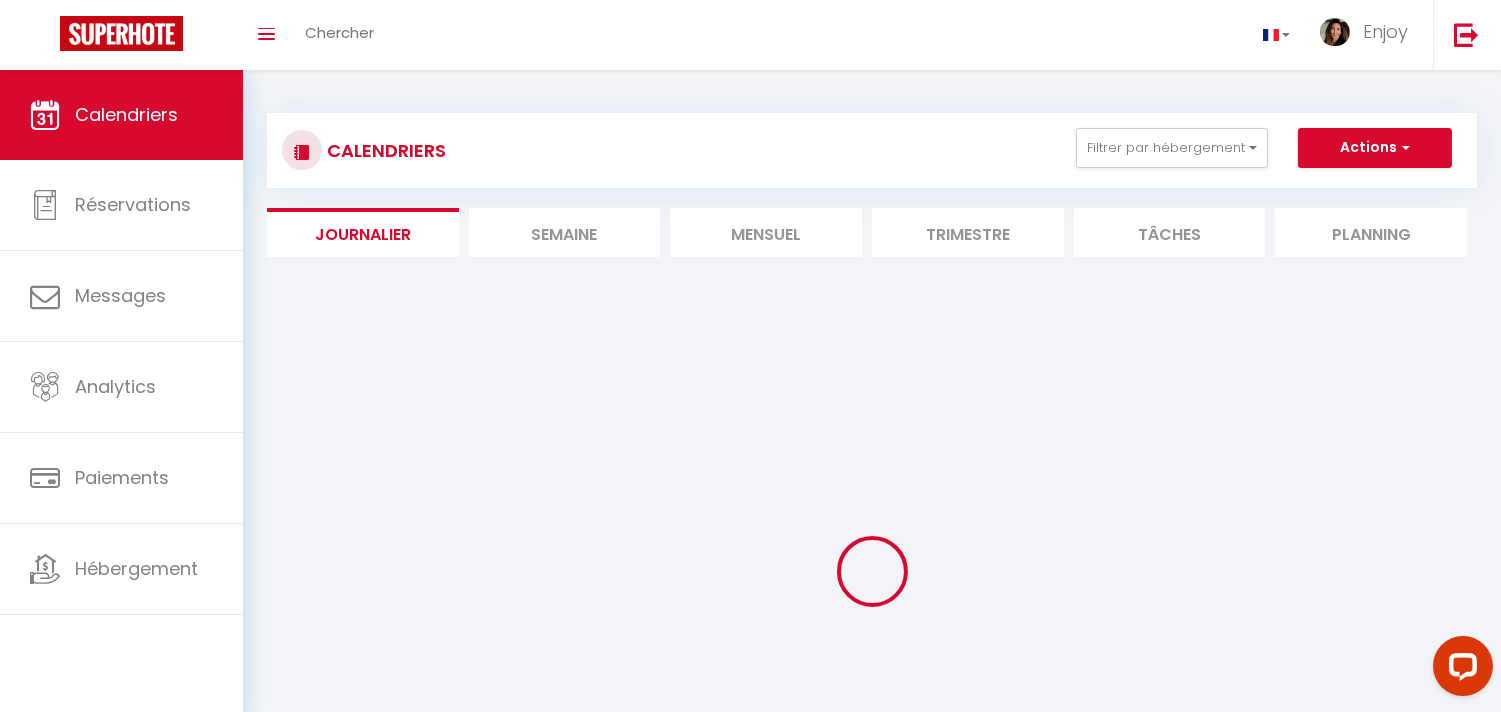 click at bounding box center (872, 572) 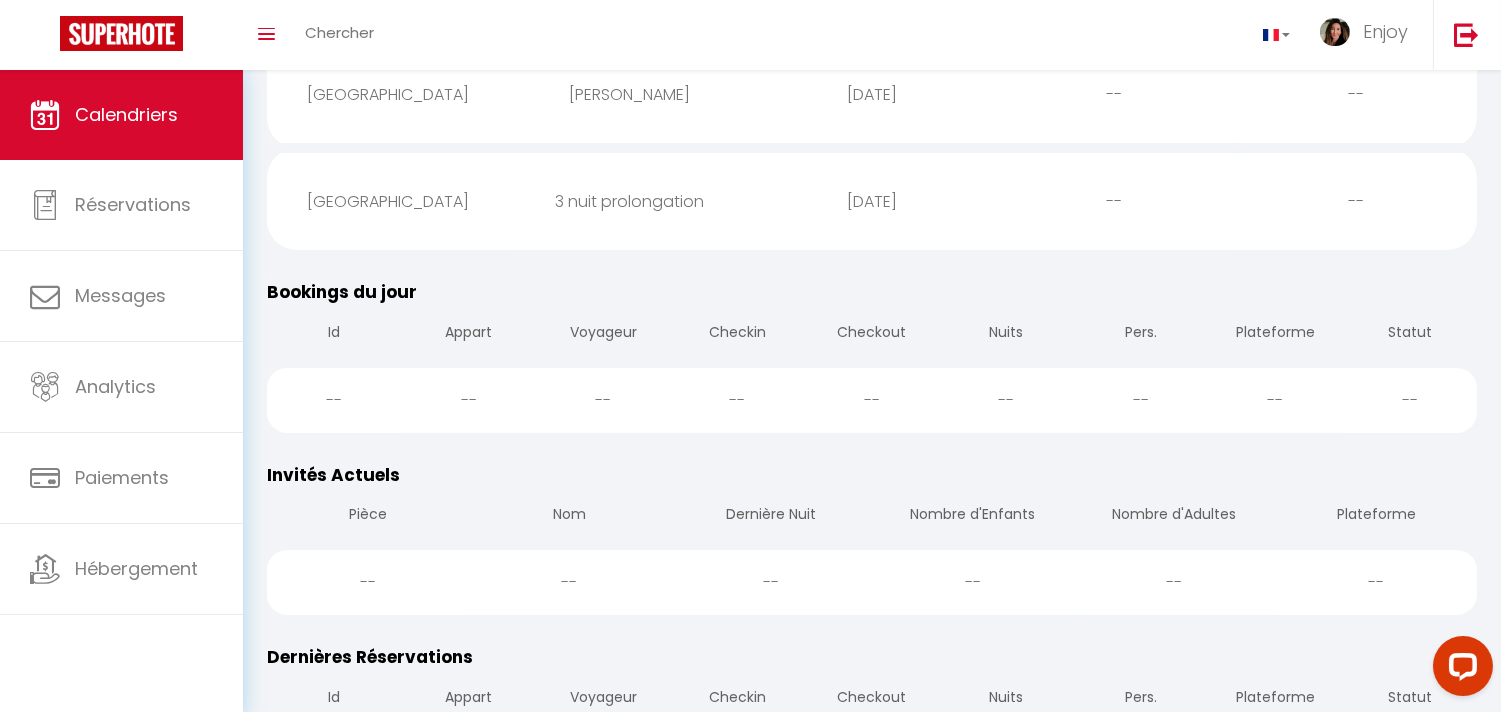 scroll, scrollTop: 1138, scrollLeft: 0, axis: vertical 